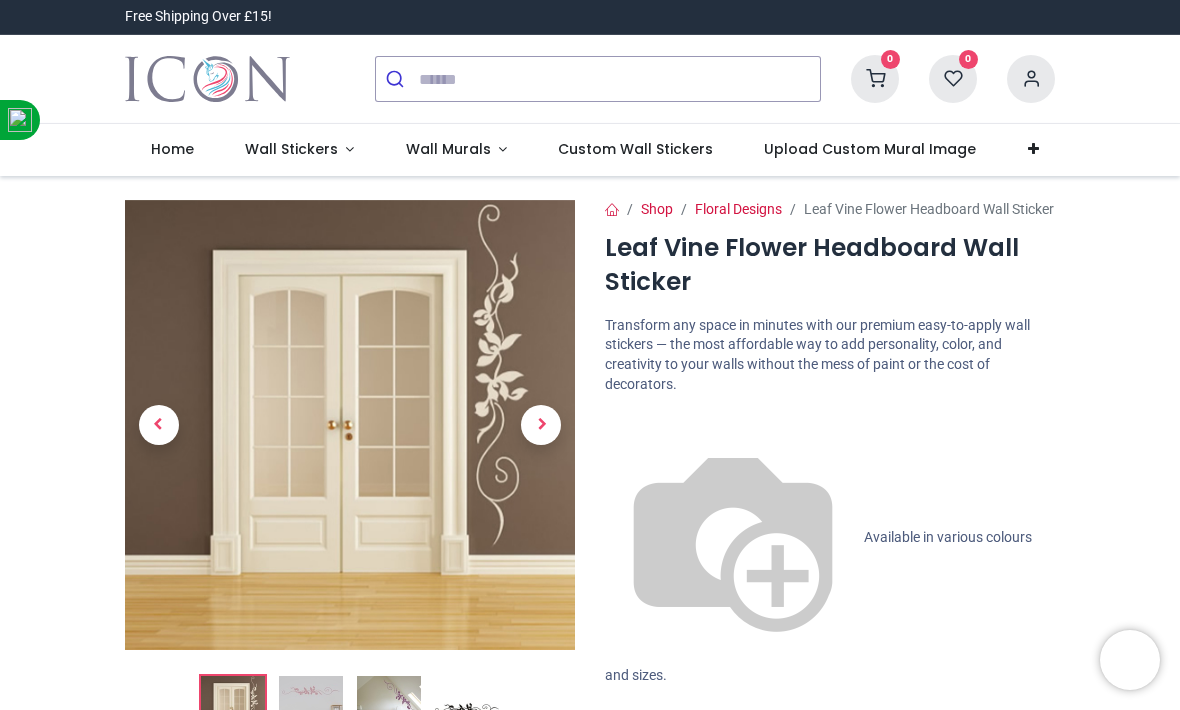 scroll, scrollTop: 0, scrollLeft: 0, axis: both 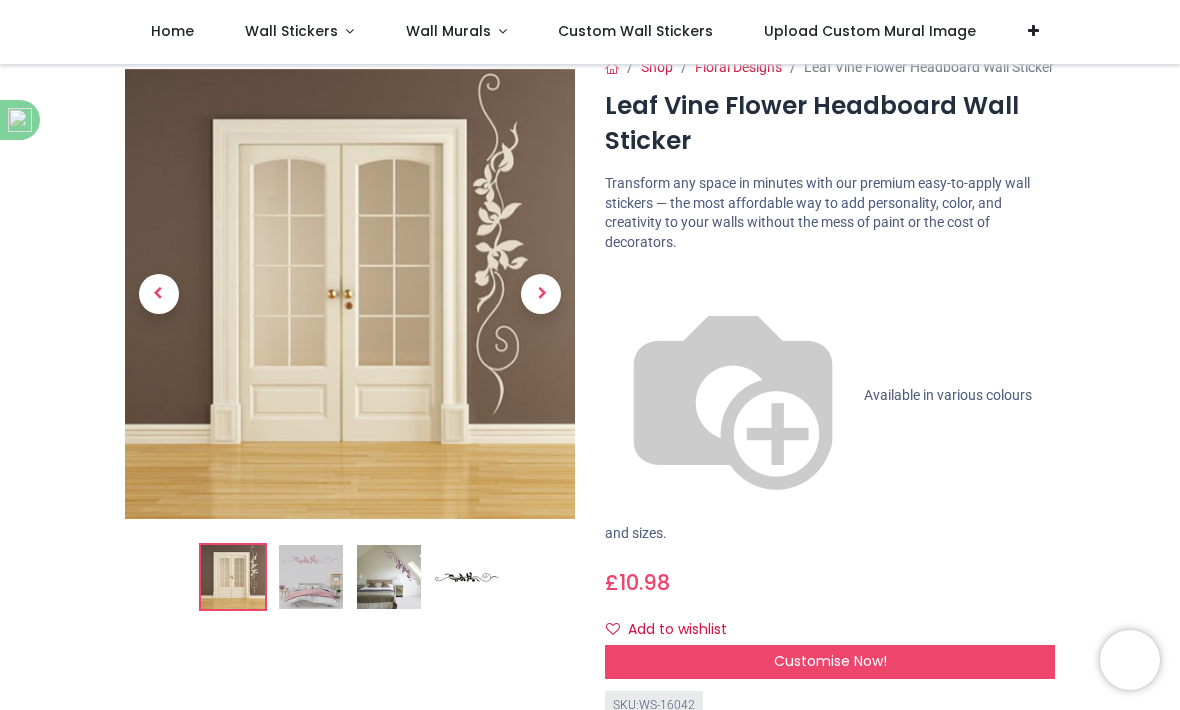 click at bounding box center [311, 577] 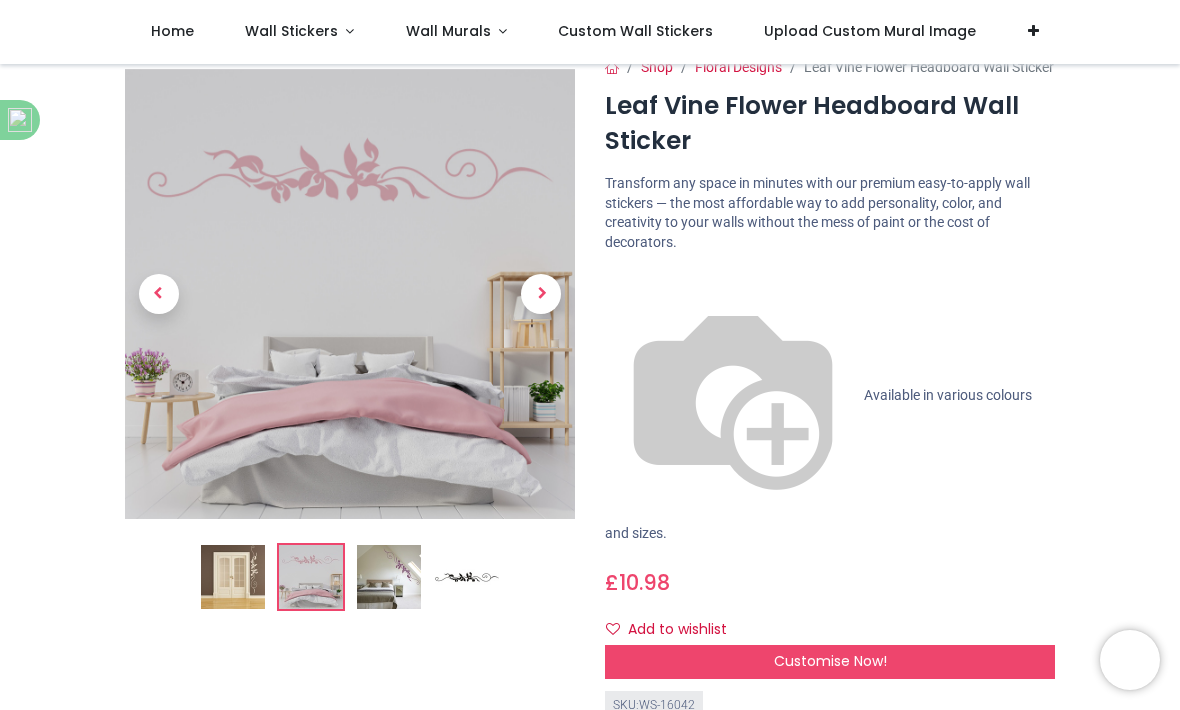 click at bounding box center (389, 577) 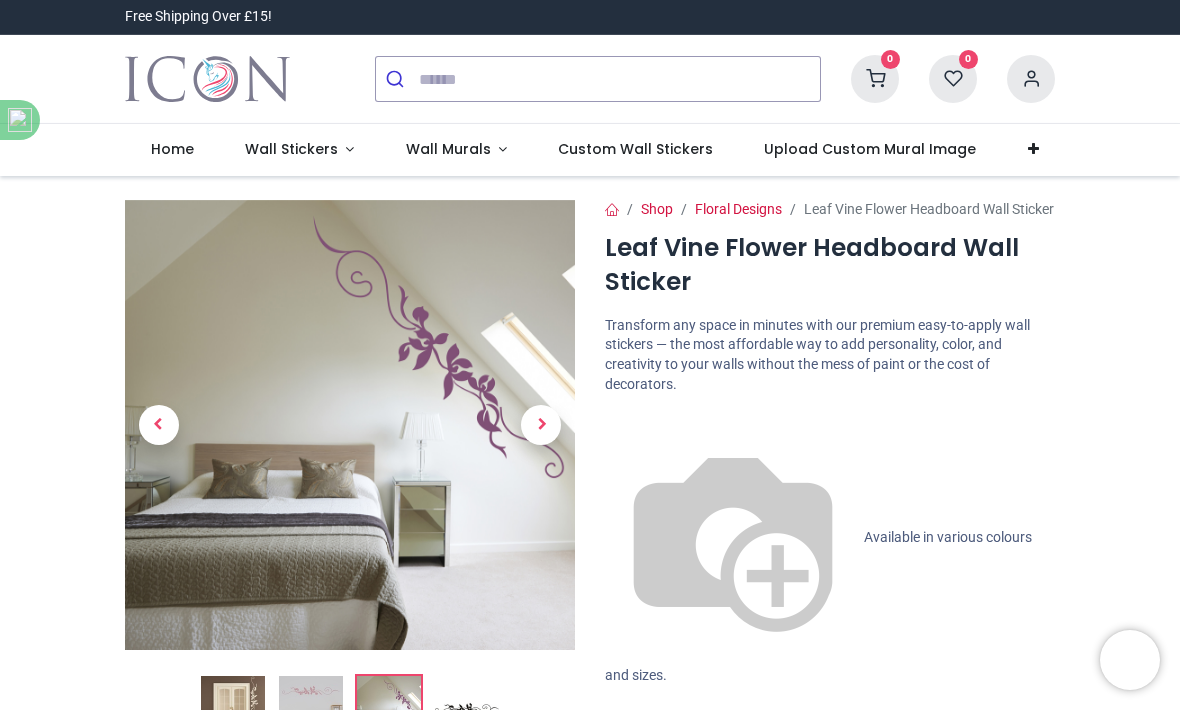 scroll, scrollTop: 0, scrollLeft: 0, axis: both 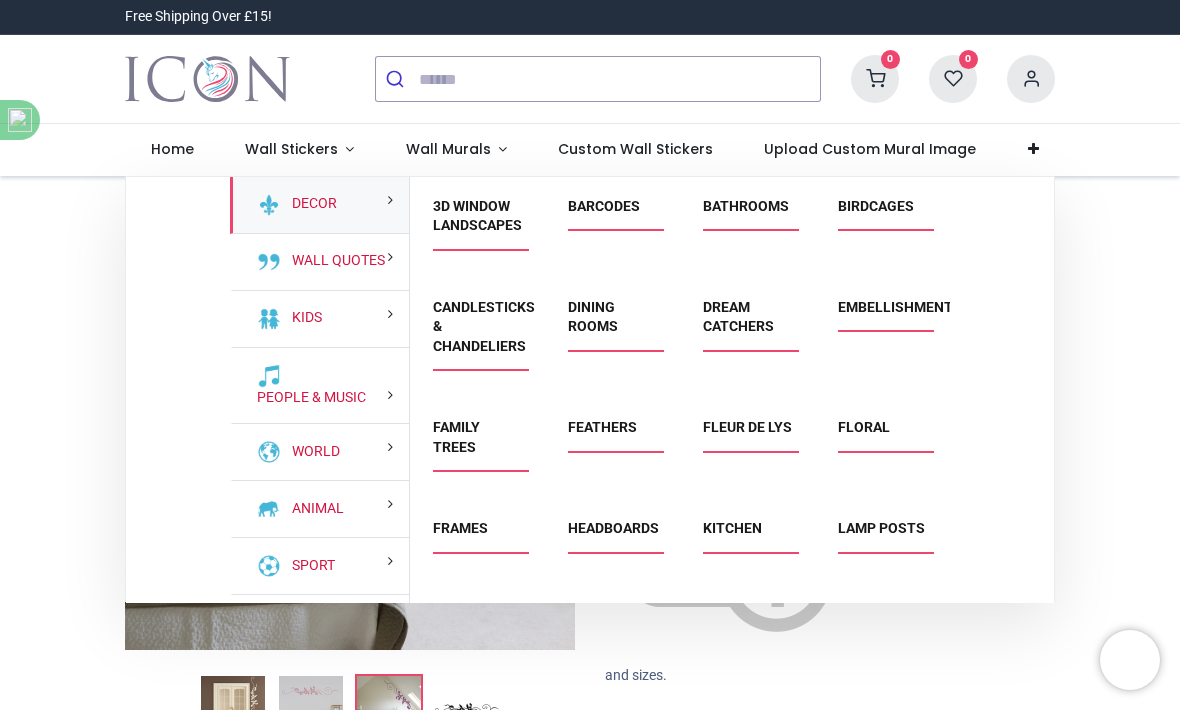 click on "Fleur de Lys" at bounding box center (747, 427) 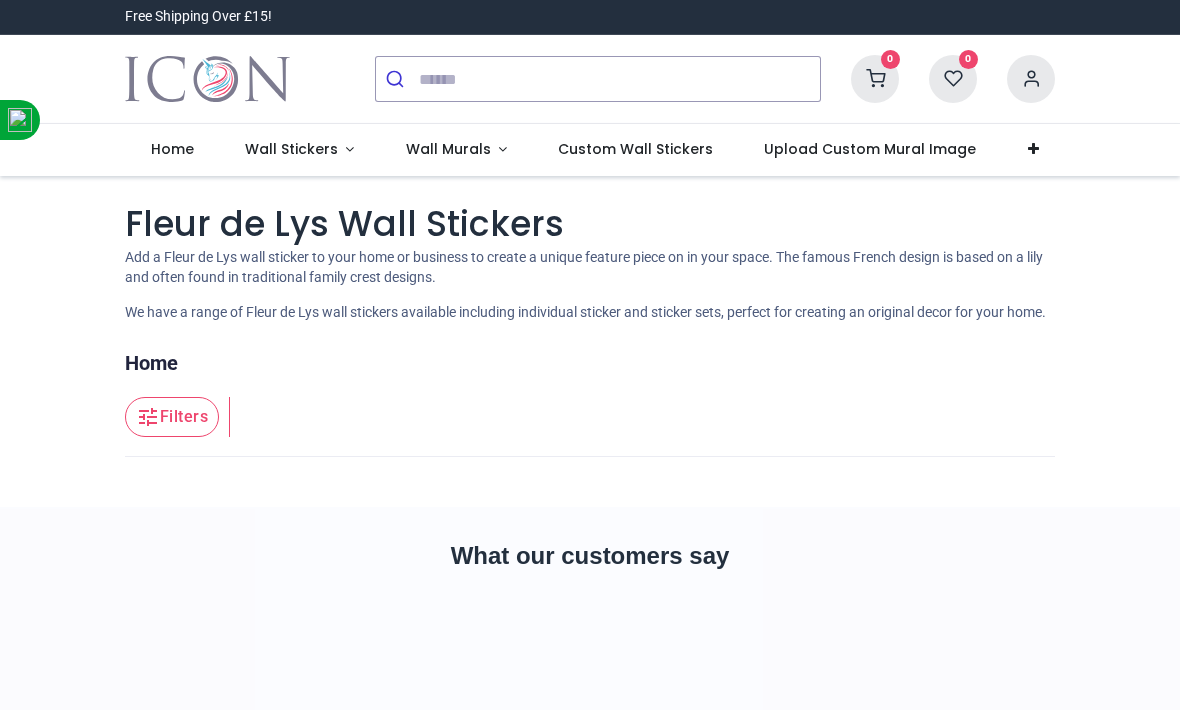 scroll, scrollTop: 0, scrollLeft: 0, axis: both 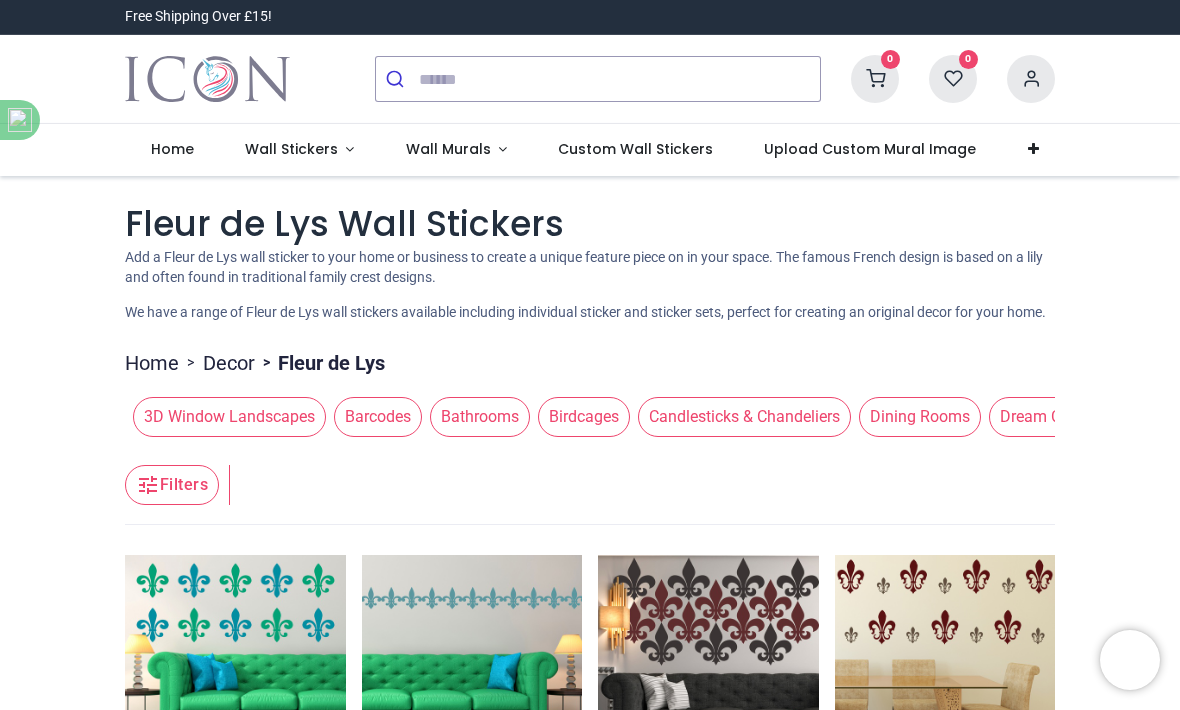 click on "Wall Stickers" at bounding box center [291, 149] 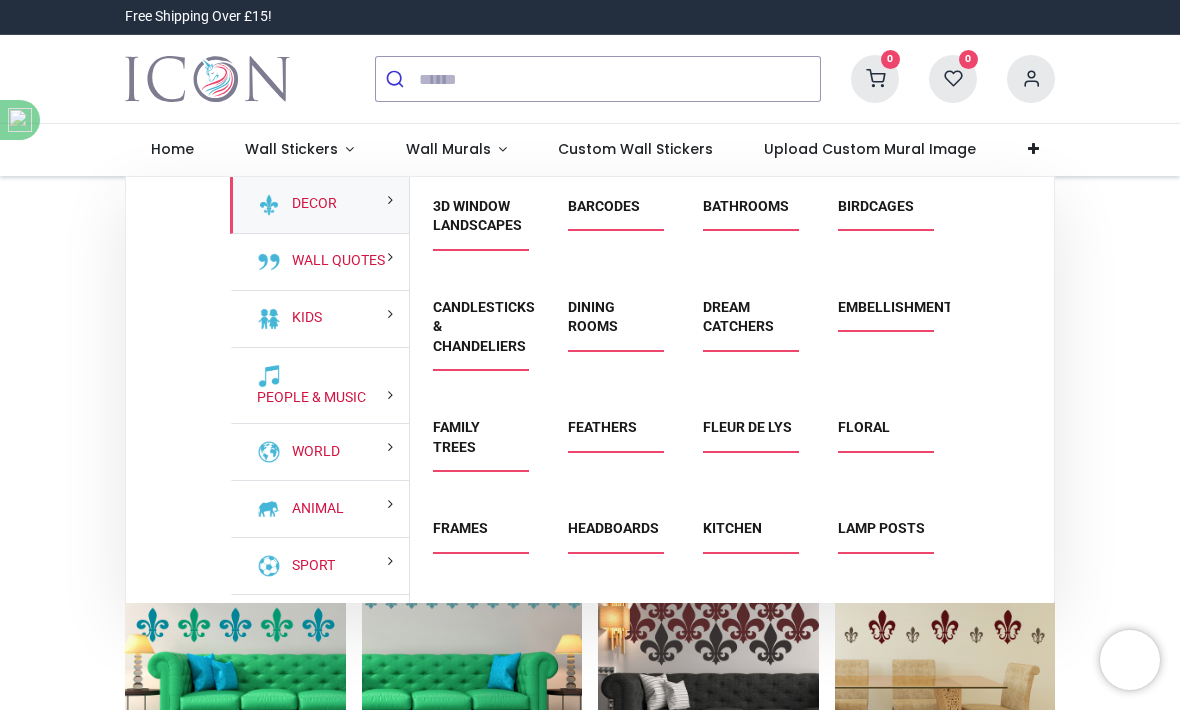 click on "Floral" at bounding box center (864, 427) 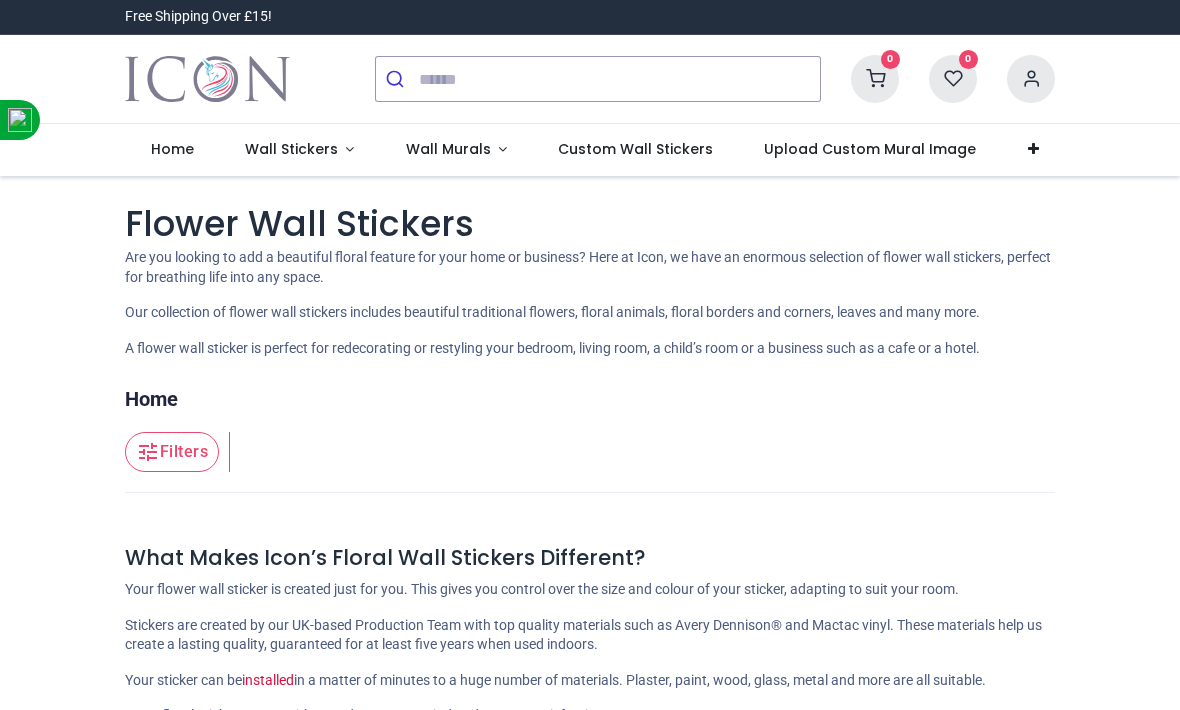 scroll, scrollTop: 0, scrollLeft: 0, axis: both 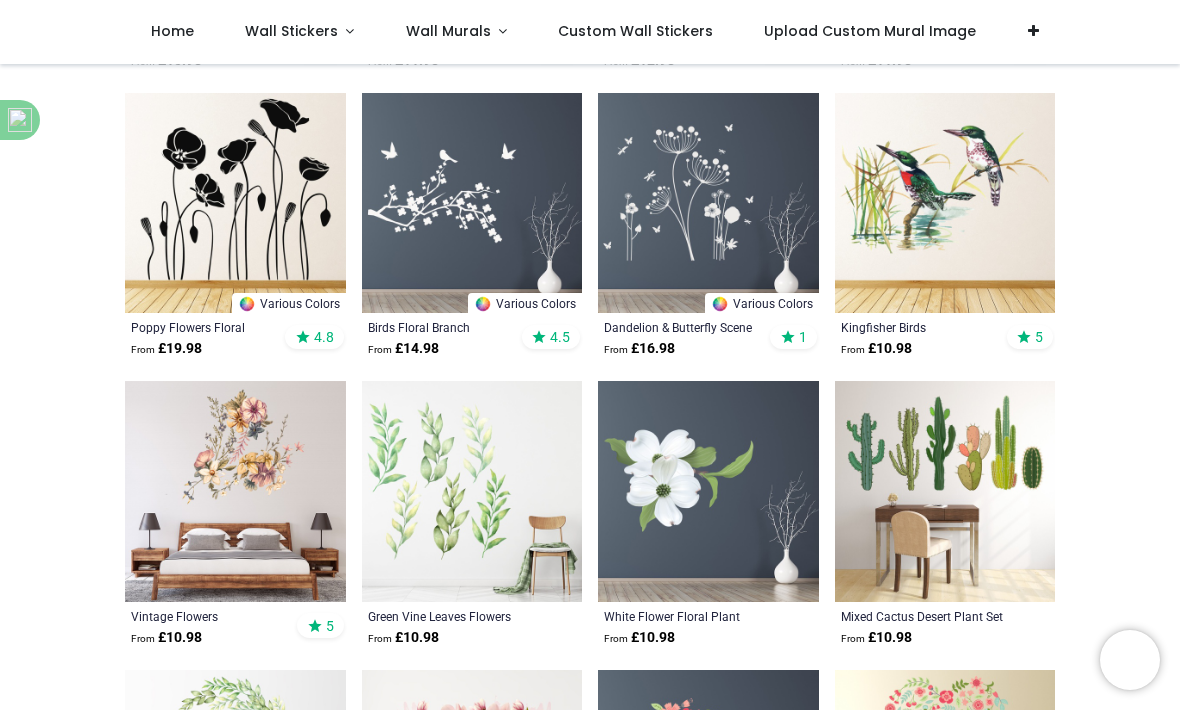 click at bounding box center [708, 203] 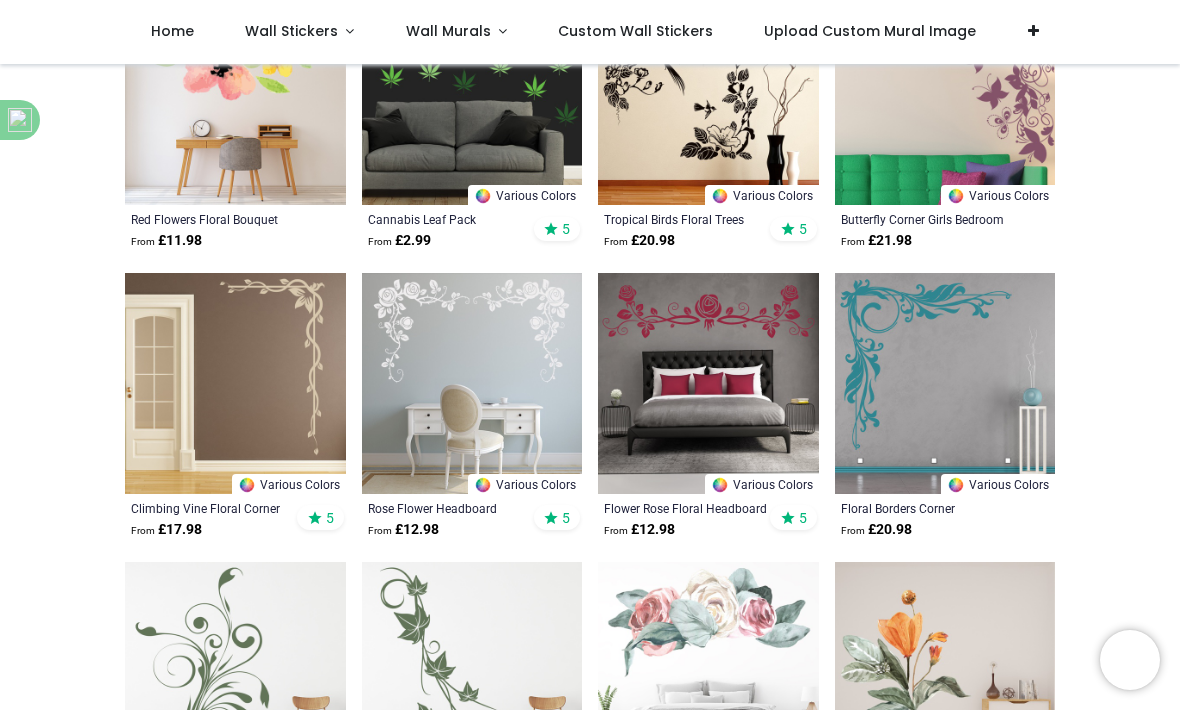 scroll, scrollTop: 3671, scrollLeft: 0, axis: vertical 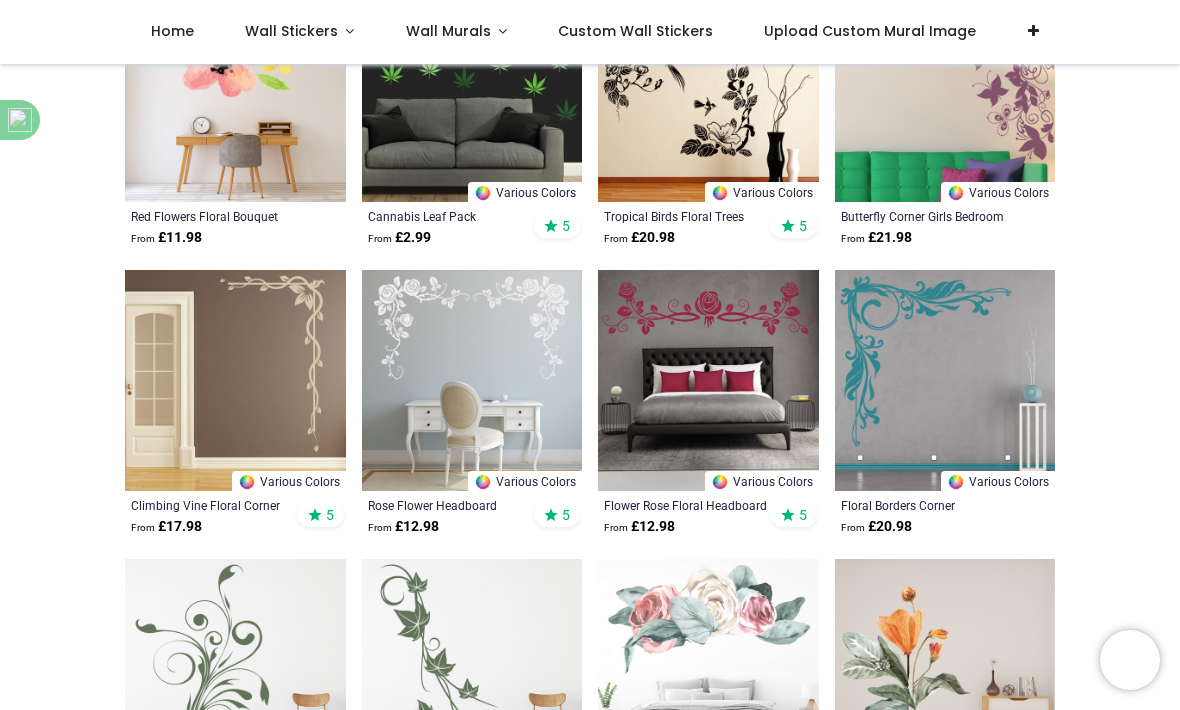 click at bounding box center (945, 380) 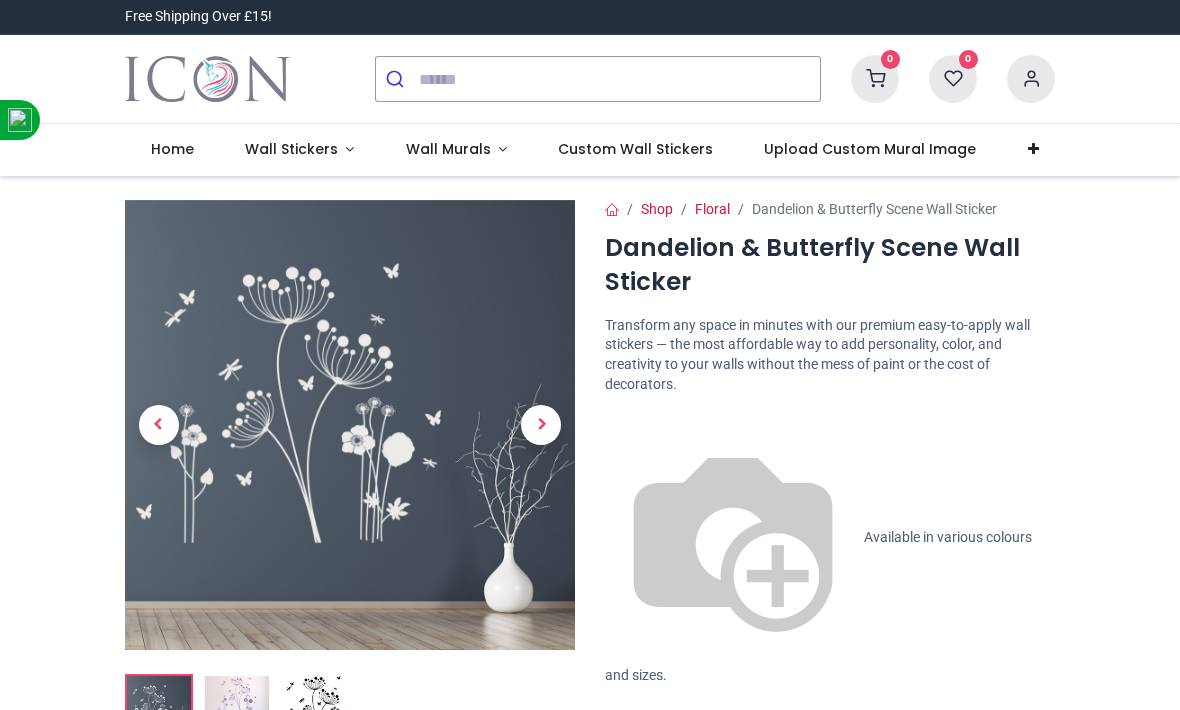 scroll, scrollTop: 0, scrollLeft: 0, axis: both 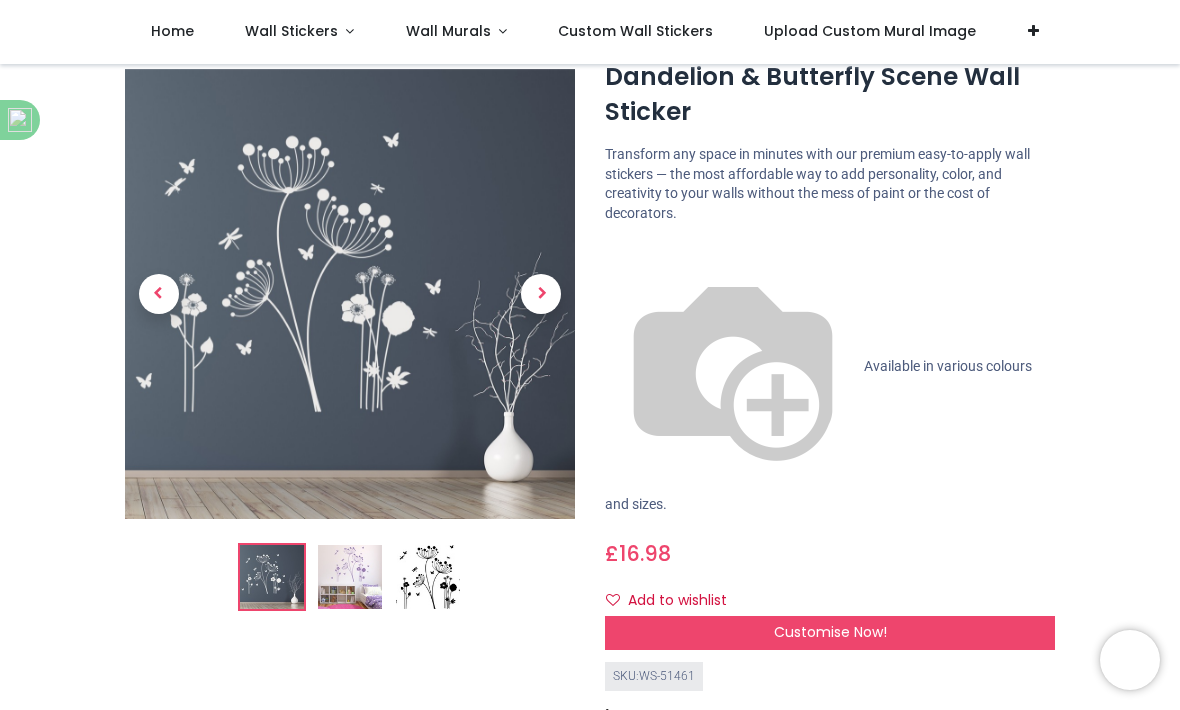 click at bounding box center [541, 294] 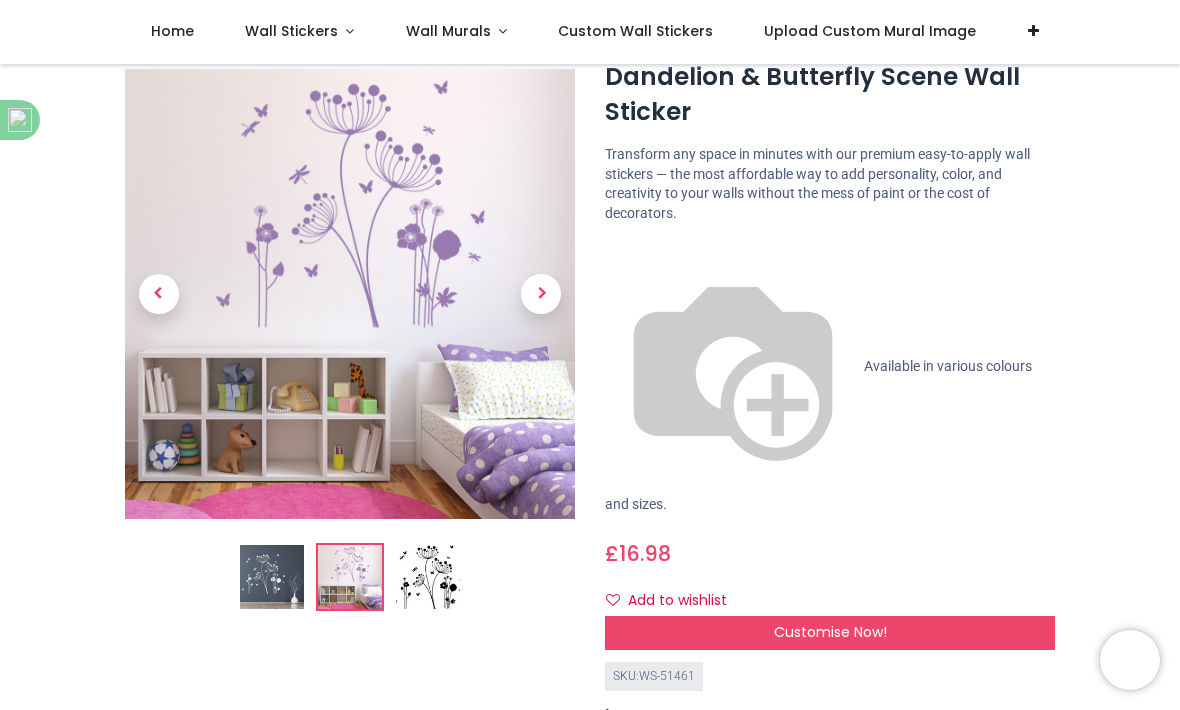 click at bounding box center [541, 294] 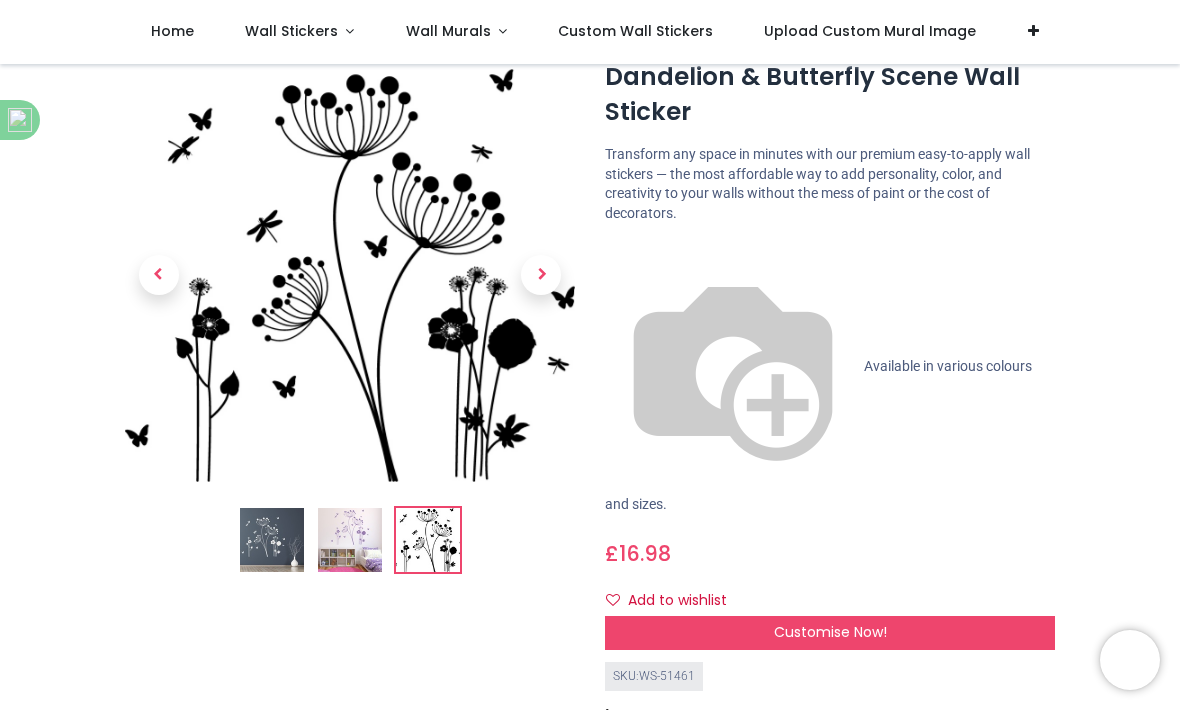 click at bounding box center [541, 275] 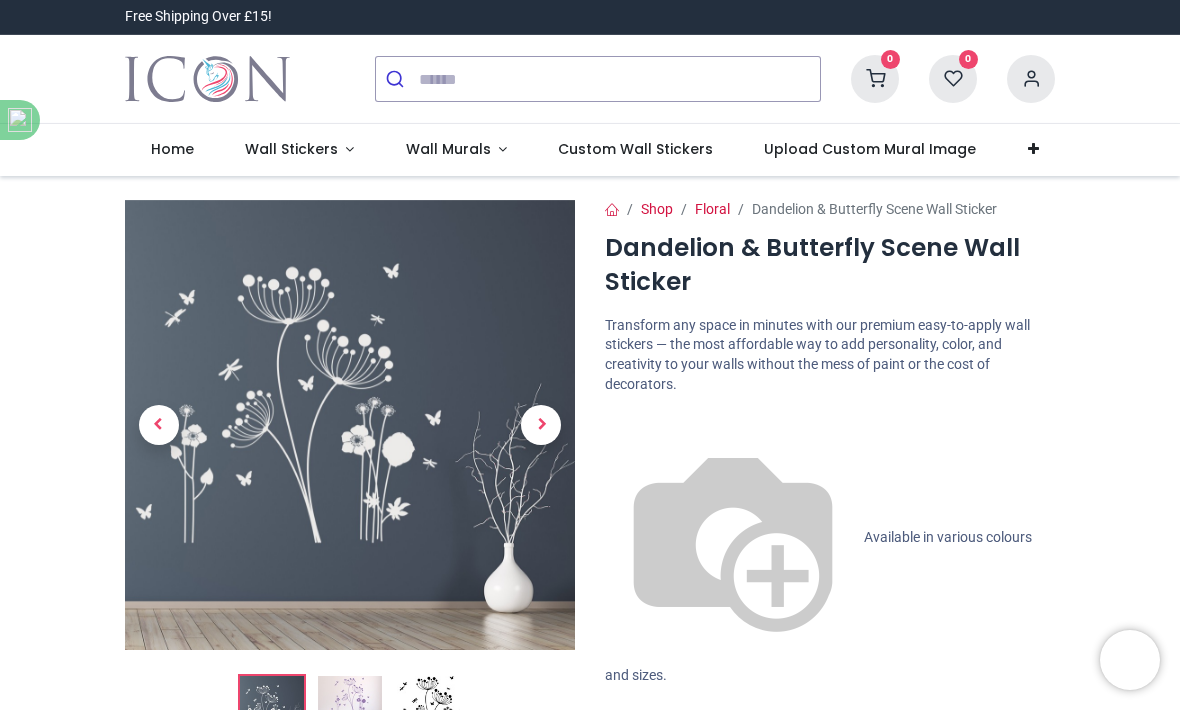 scroll, scrollTop: 0, scrollLeft: 0, axis: both 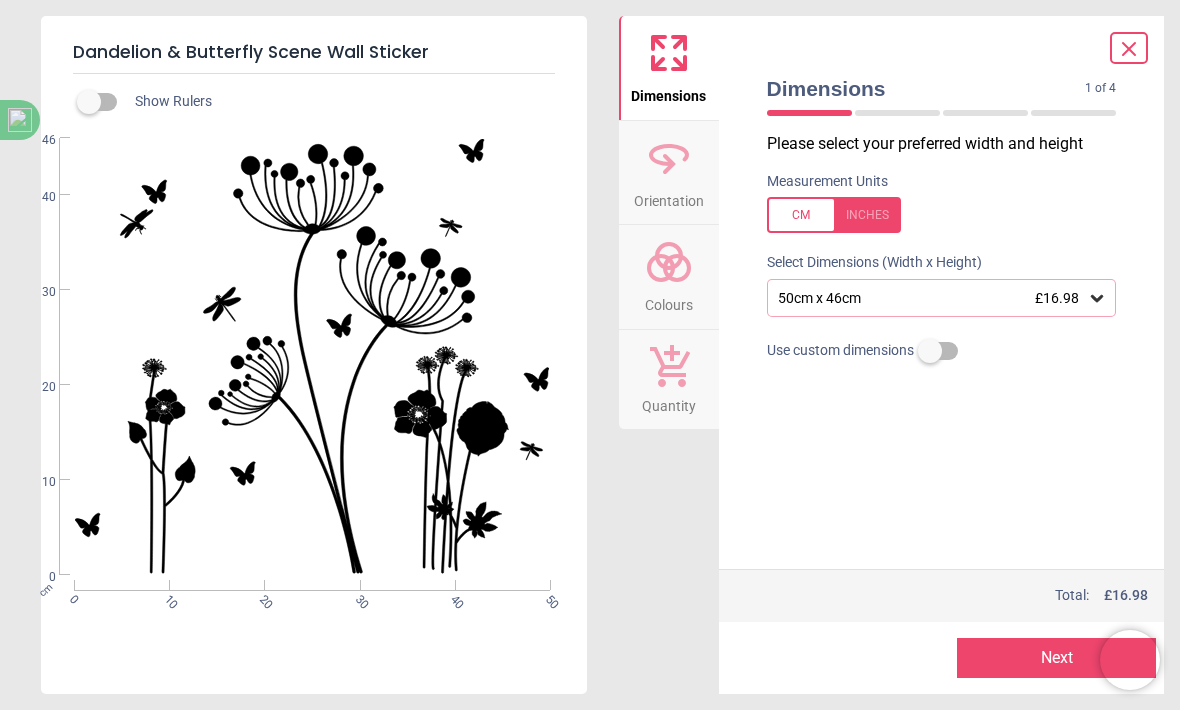 click 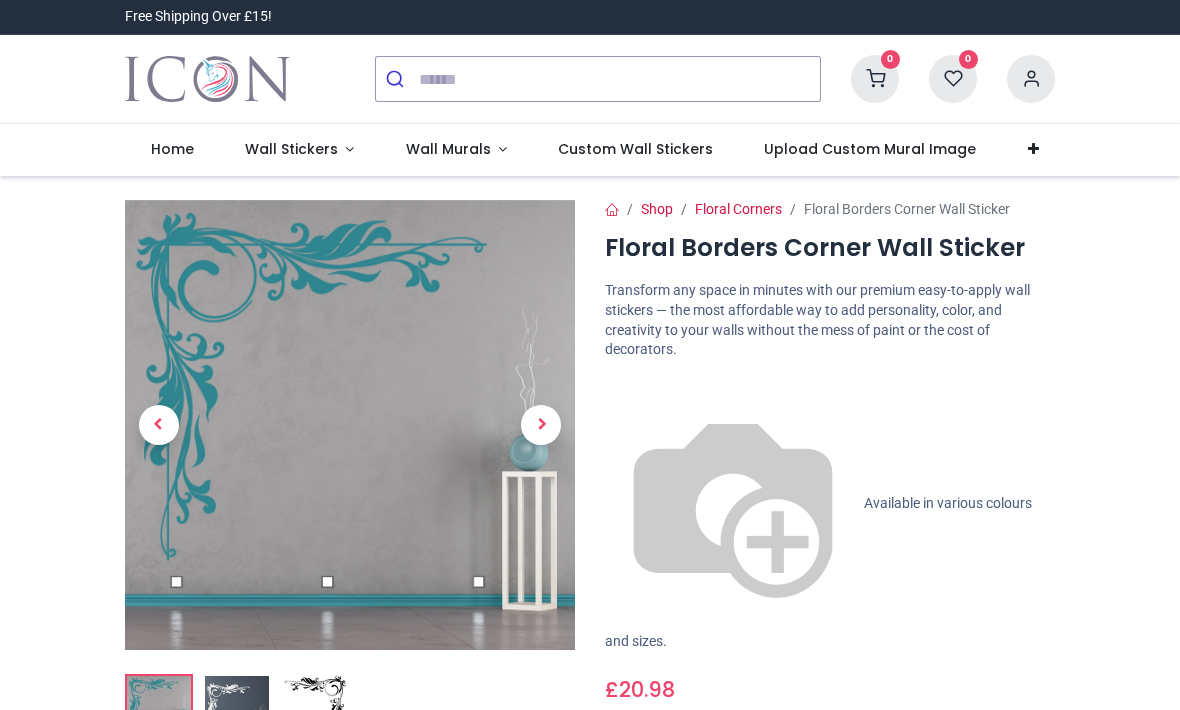 scroll, scrollTop: 0, scrollLeft: 0, axis: both 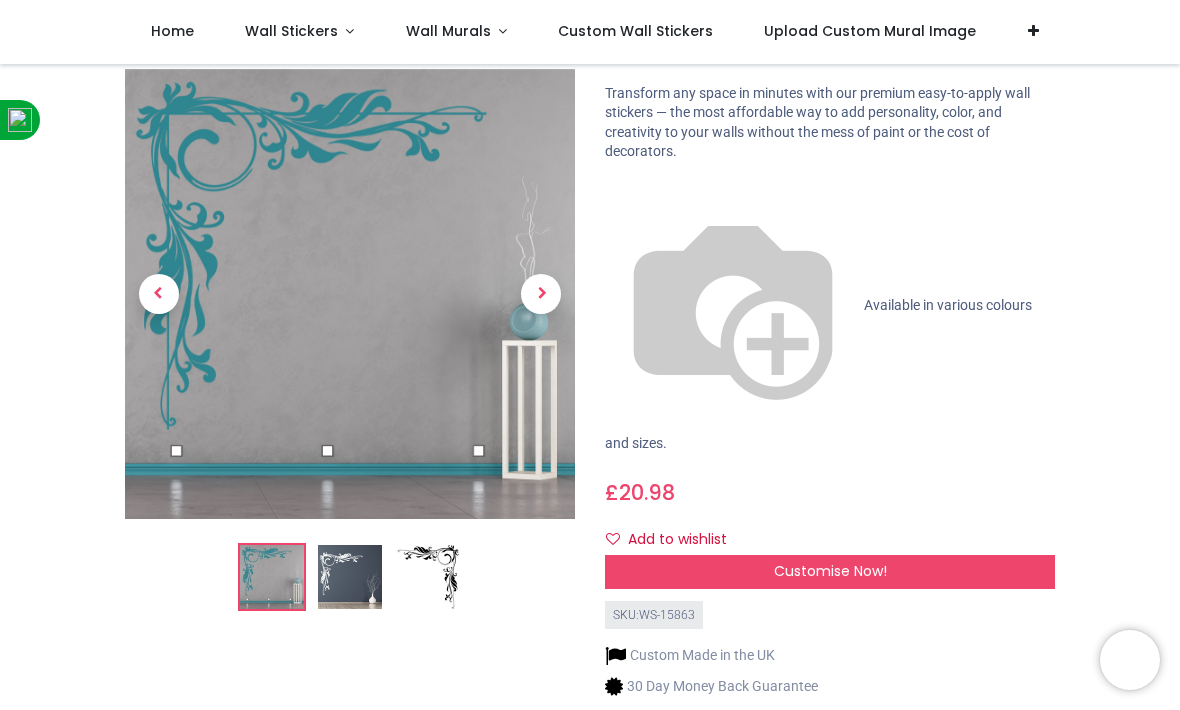 click at bounding box center [541, 294] 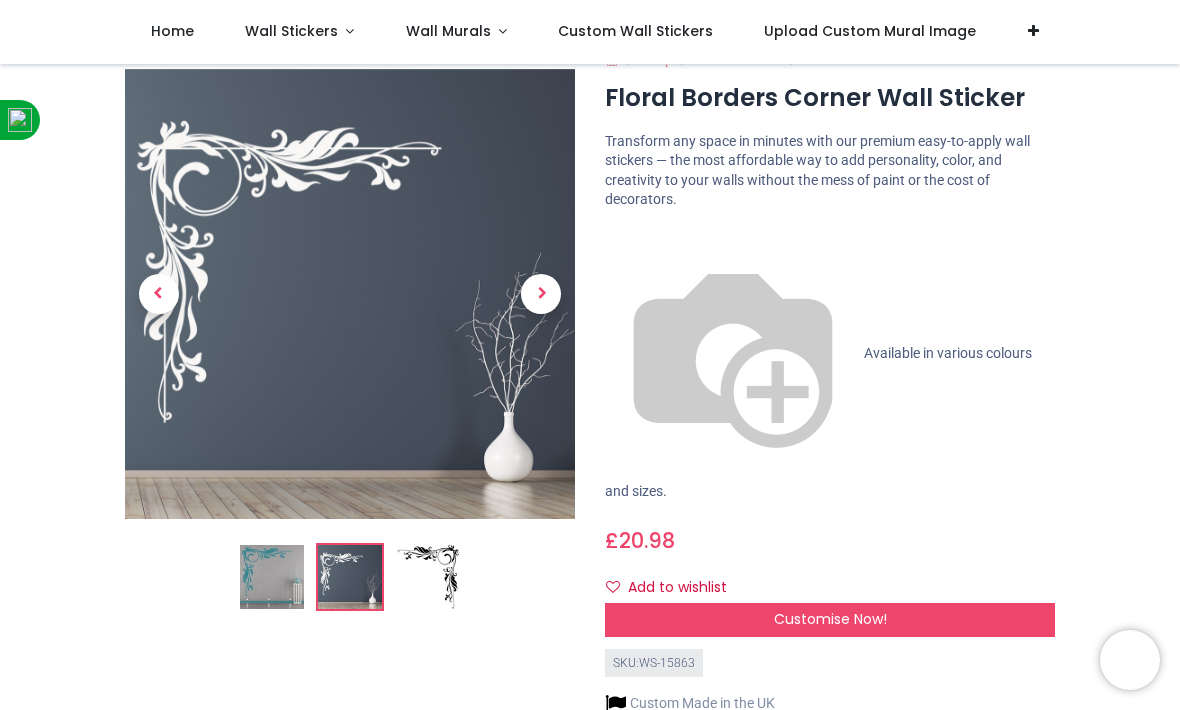 scroll, scrollTop: 34, scrollLeft: 0, axis: vertical 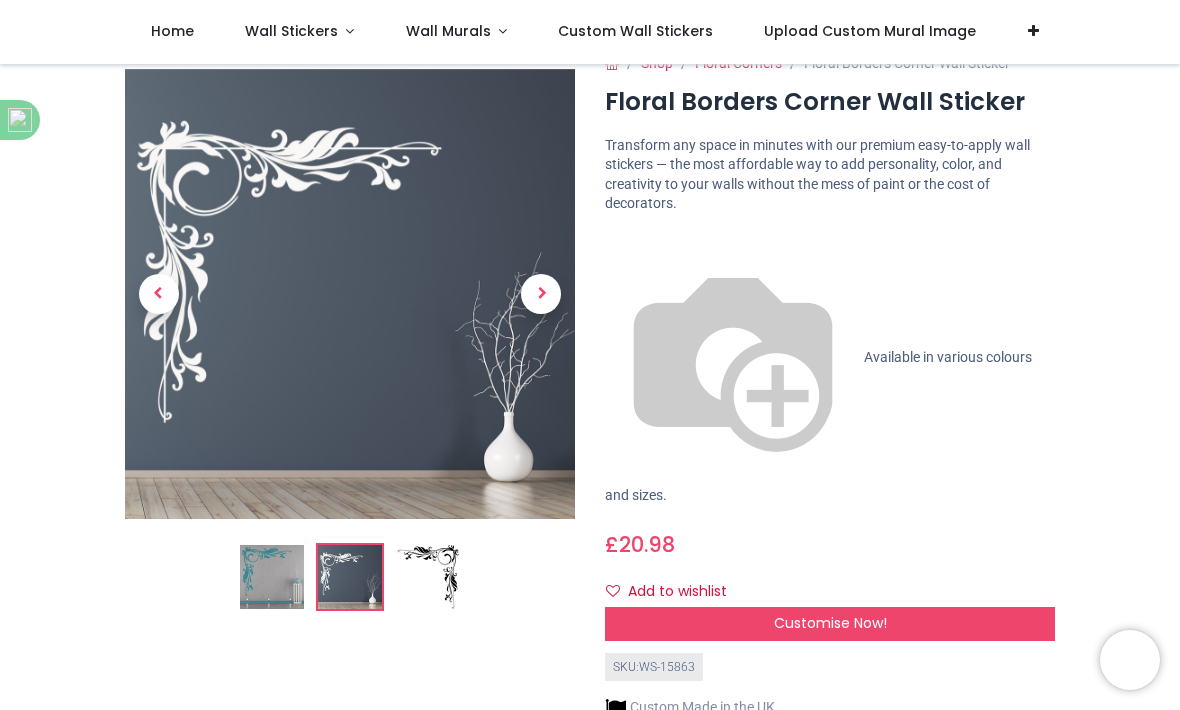 click at bounding box center [541, 294] 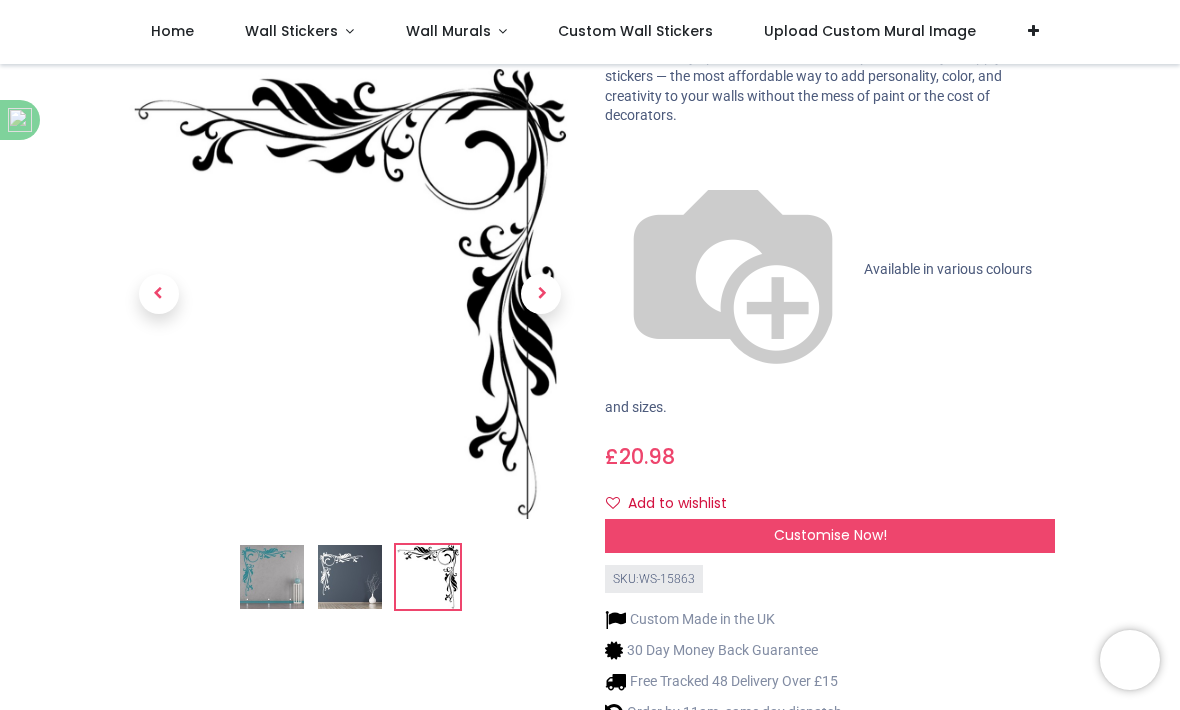 scroll, scrollTop: 127, scrollLeft: 0, axis: vertical 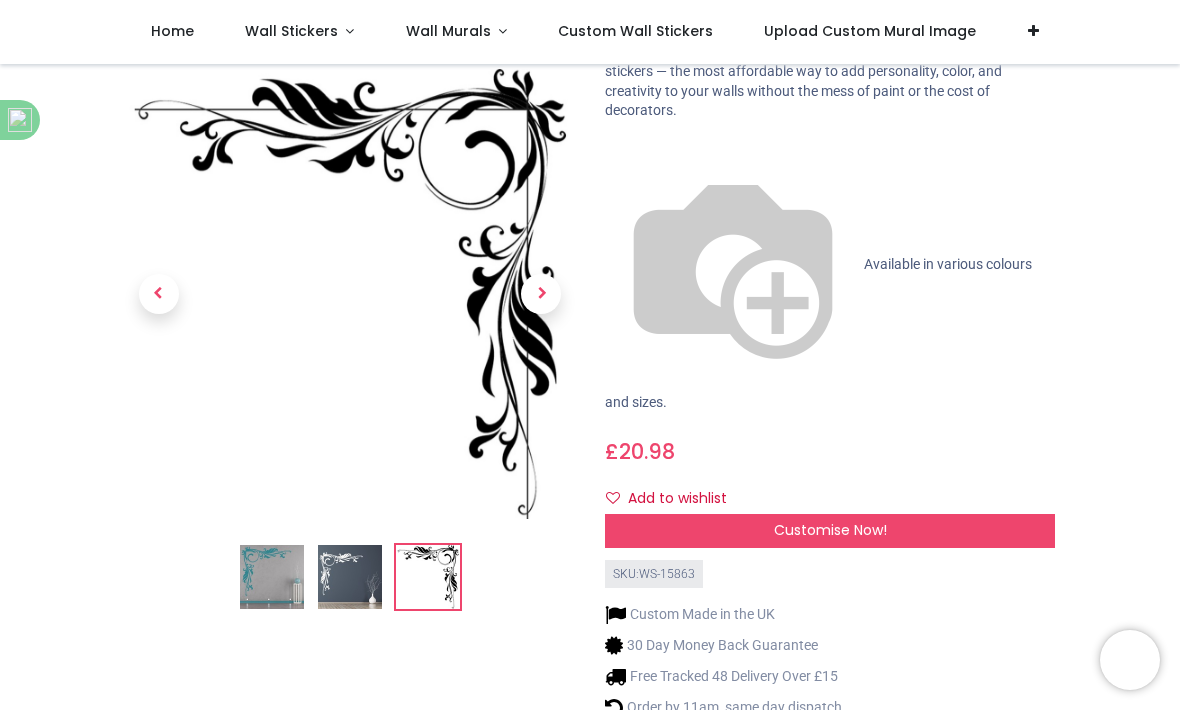 click on "Click here to order a free colour" at bounding box center (704, 768) 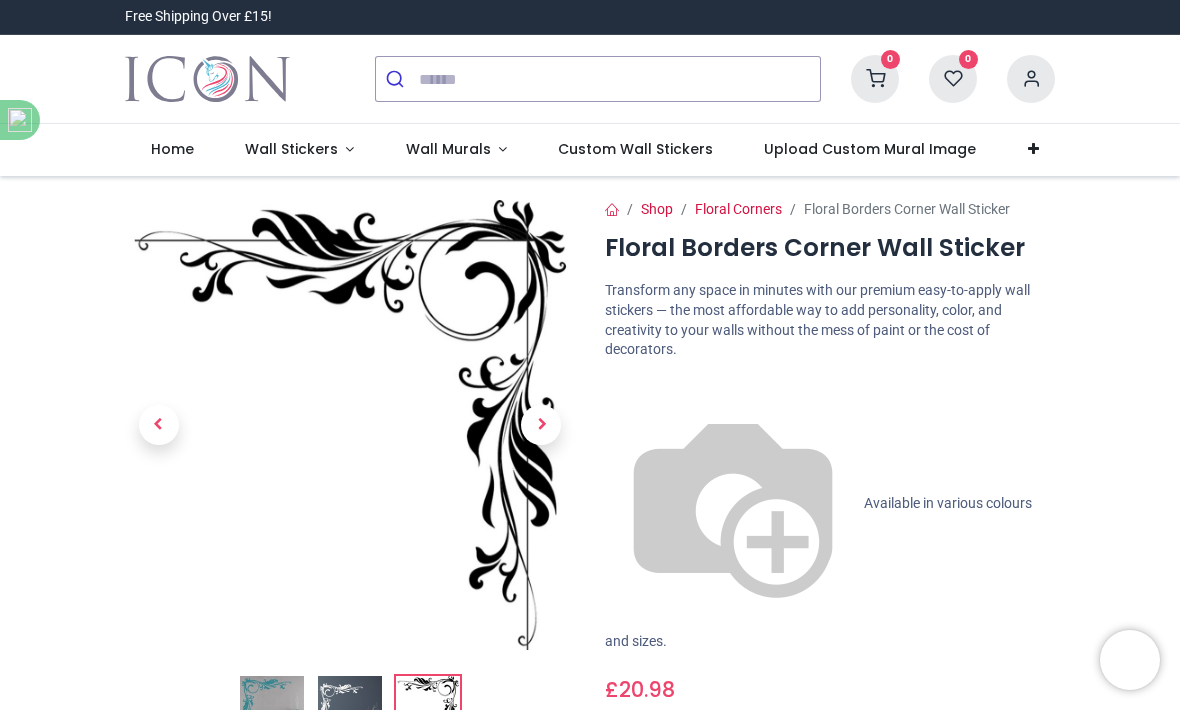 scroll, scrollTop: 0, scrollLeft: 0, axis: both 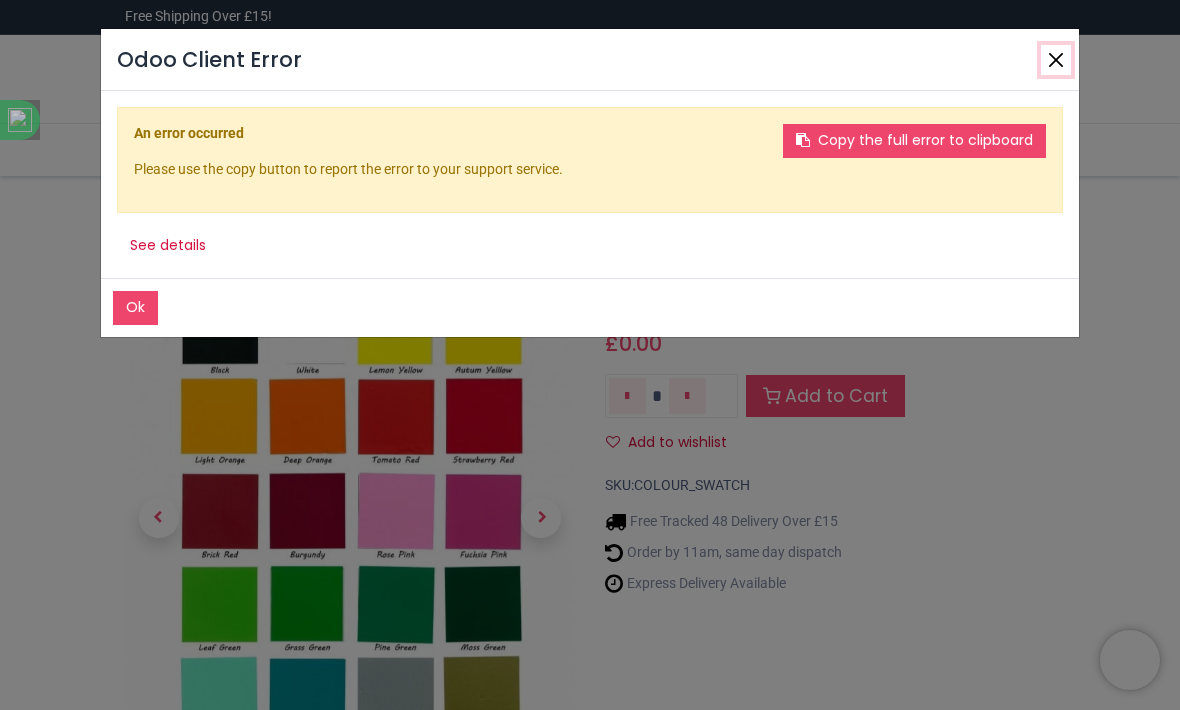 click 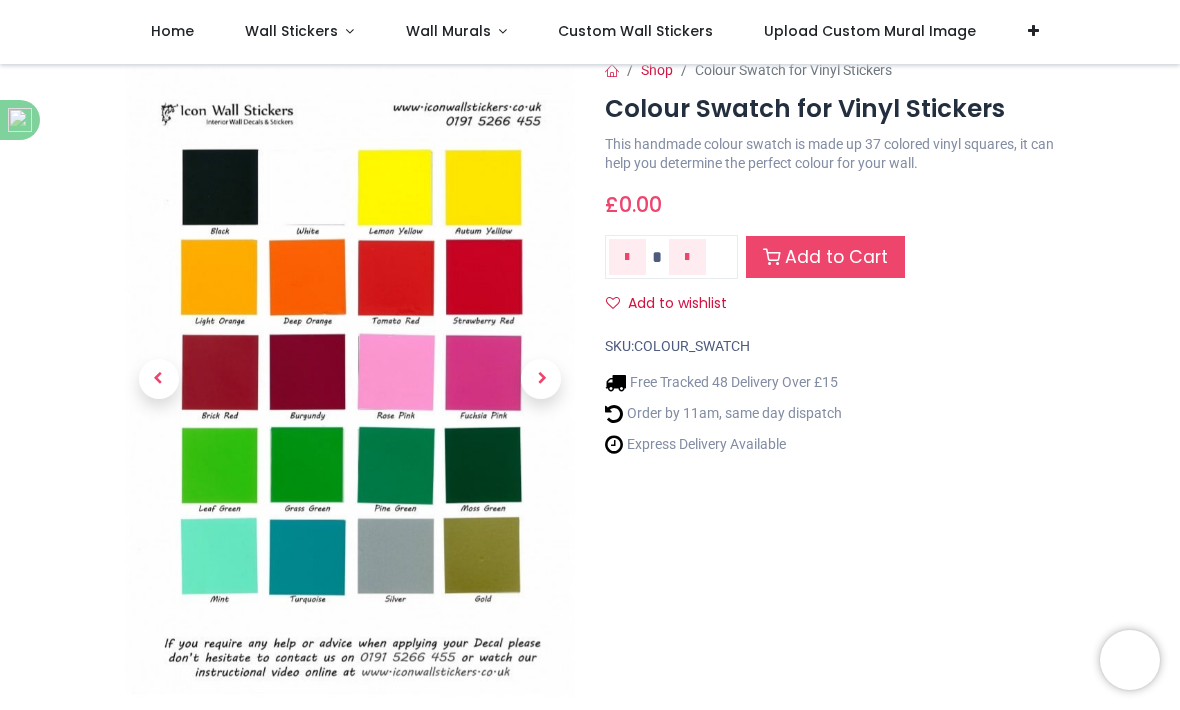 scroll, scrollTop: 26, scrollLeft: 0, axis: vertical 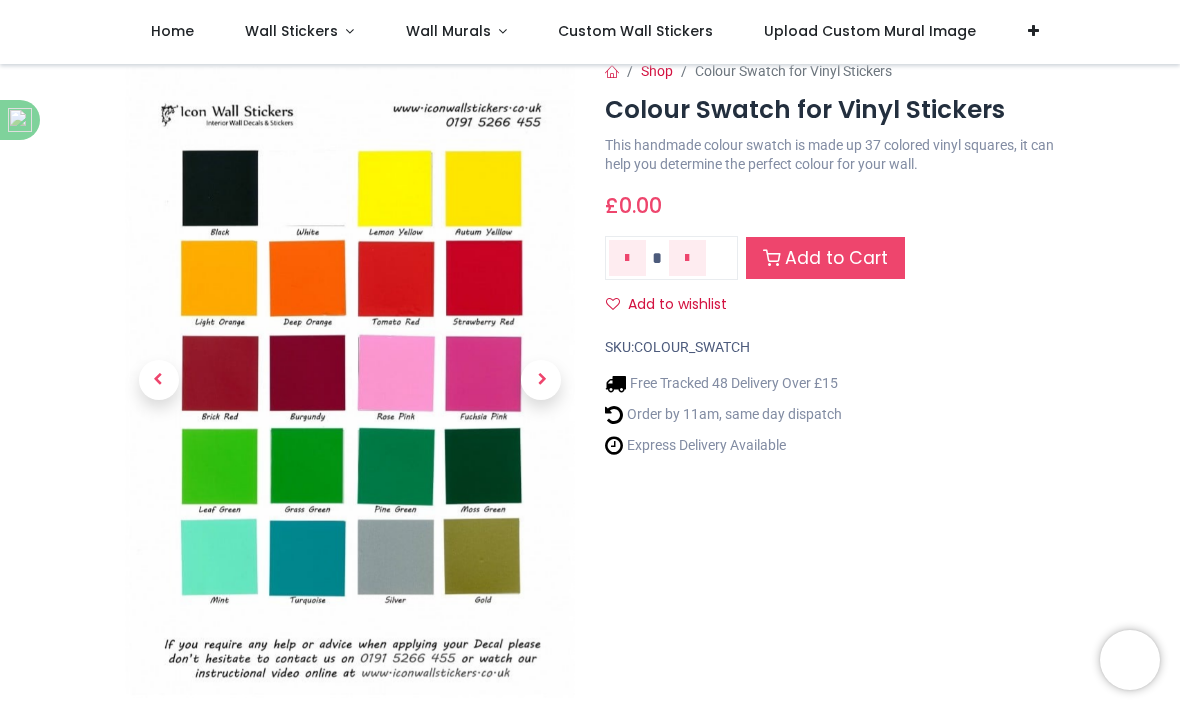 click at bounding box center [350, 380] 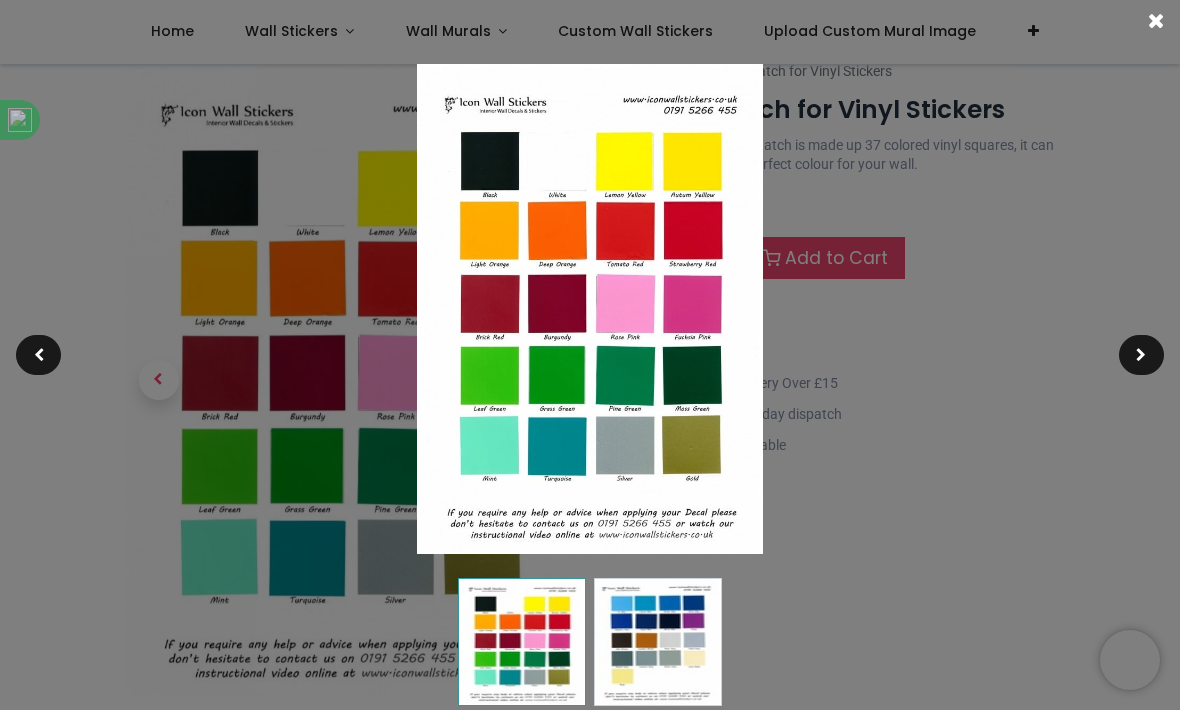 click at bounding box center (590, 355) 